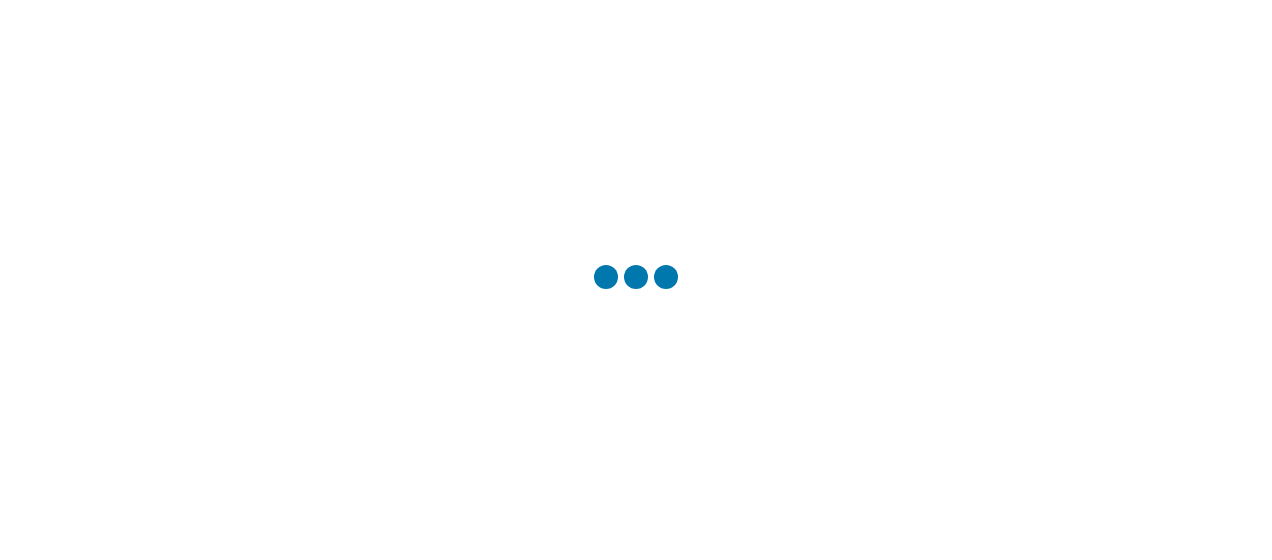 scroll, scrollTop: 0, scrollLeft: 0, axis: both 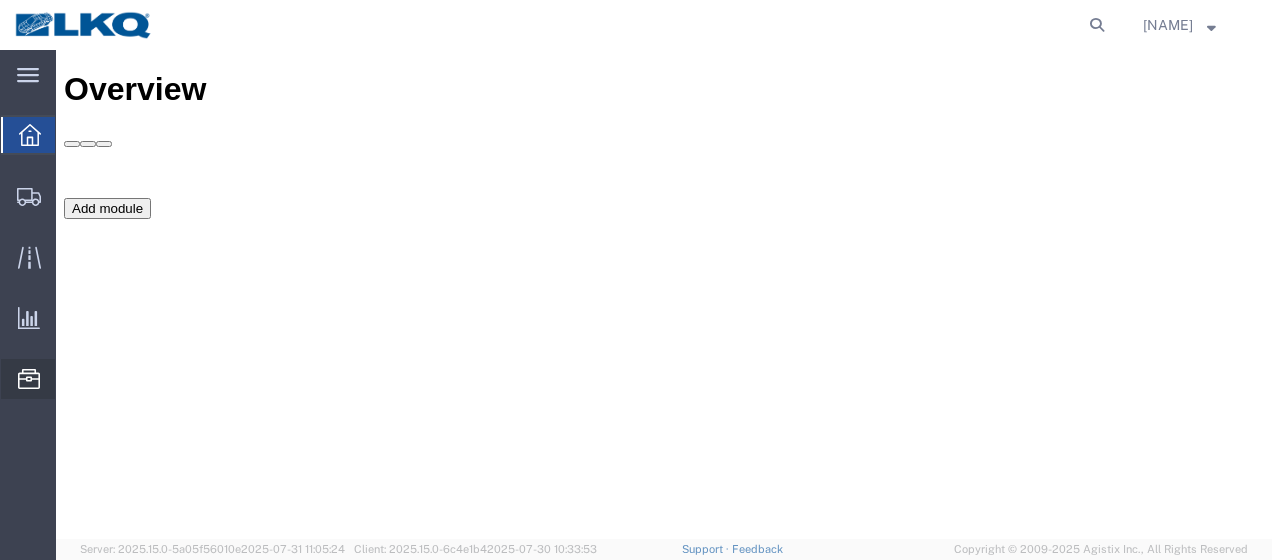 click on "Location Appointment" 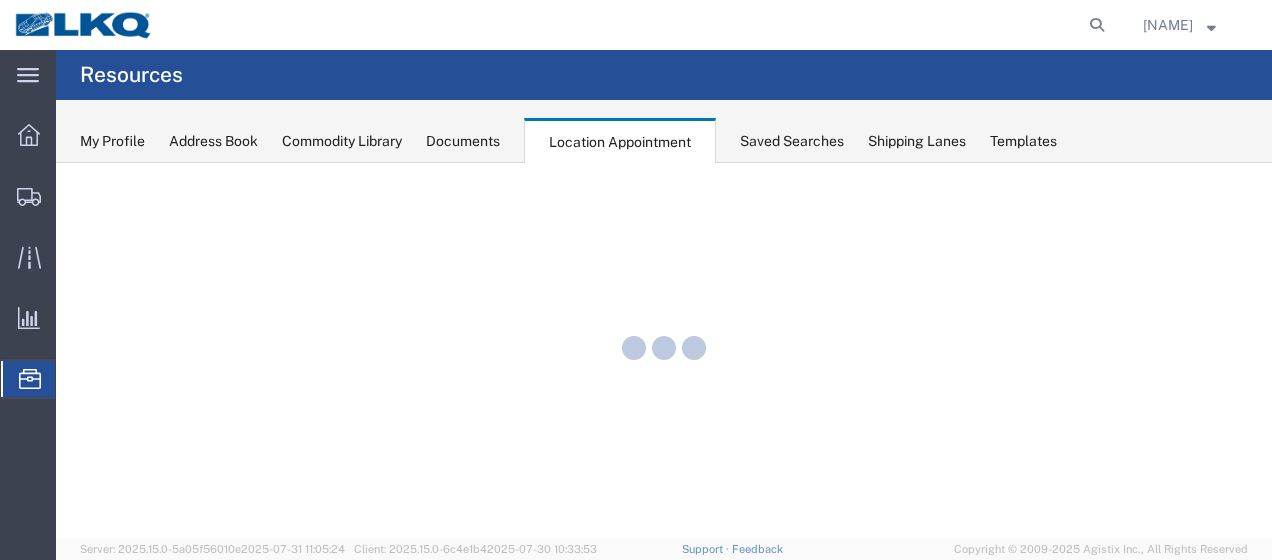 scroll, scrollTop: 0, scrollLeft: 0, axis: both 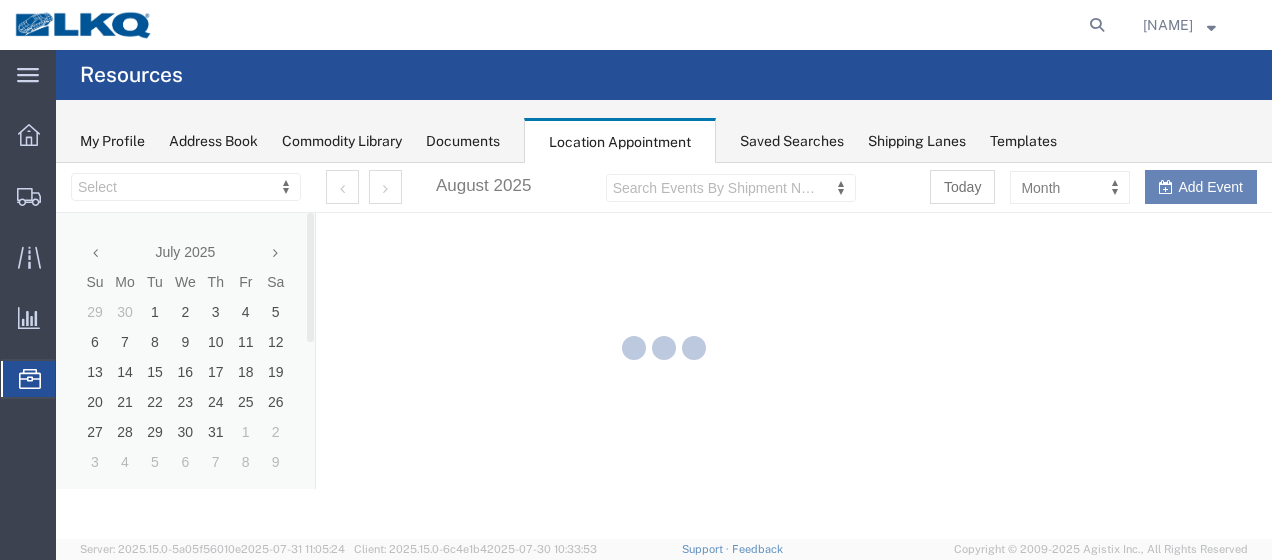 select on "27578" 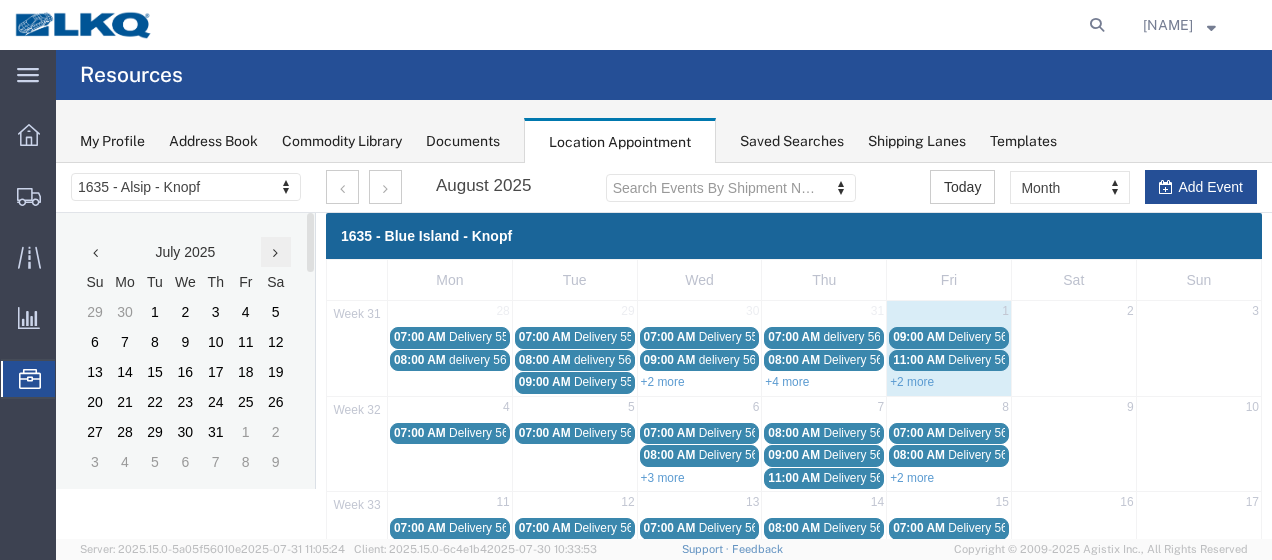 click at bounding box center (275, 253) 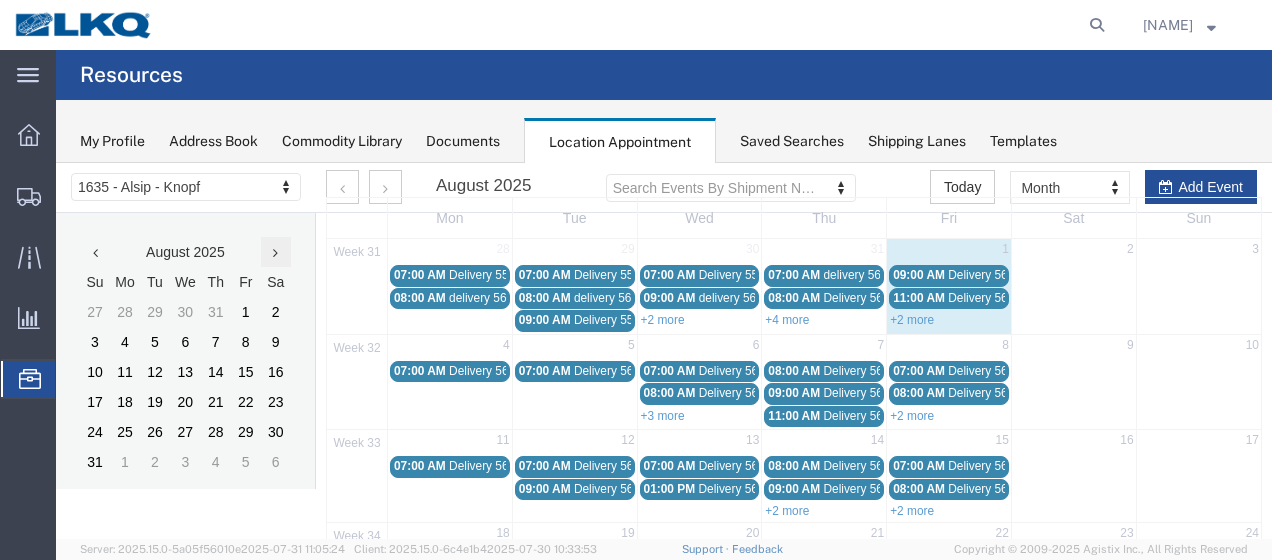 scroll, scrollTop: 0, scrollLeft: 0, axis: both 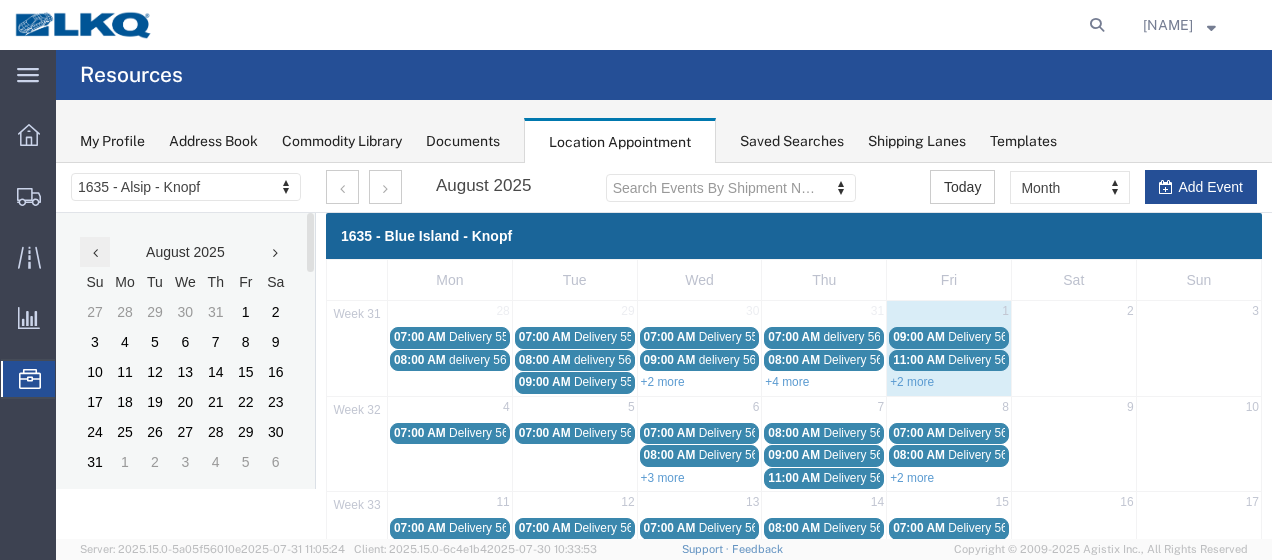 click at bounding box center (95, 252) 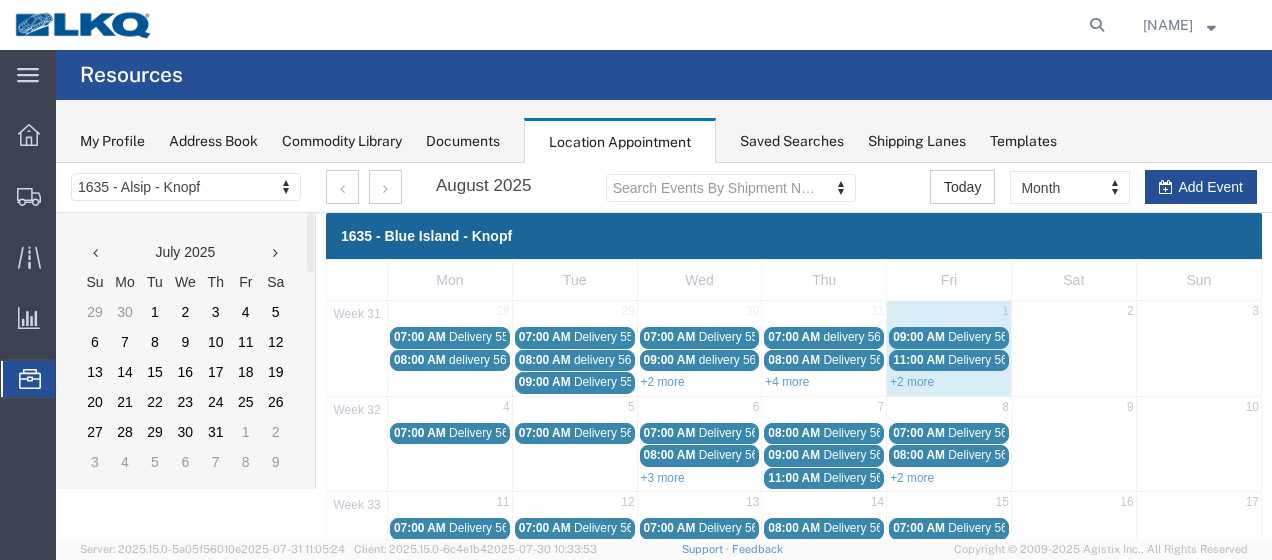 scroll, scrollTop: 100, scrollLeft: 0, axis: vertical 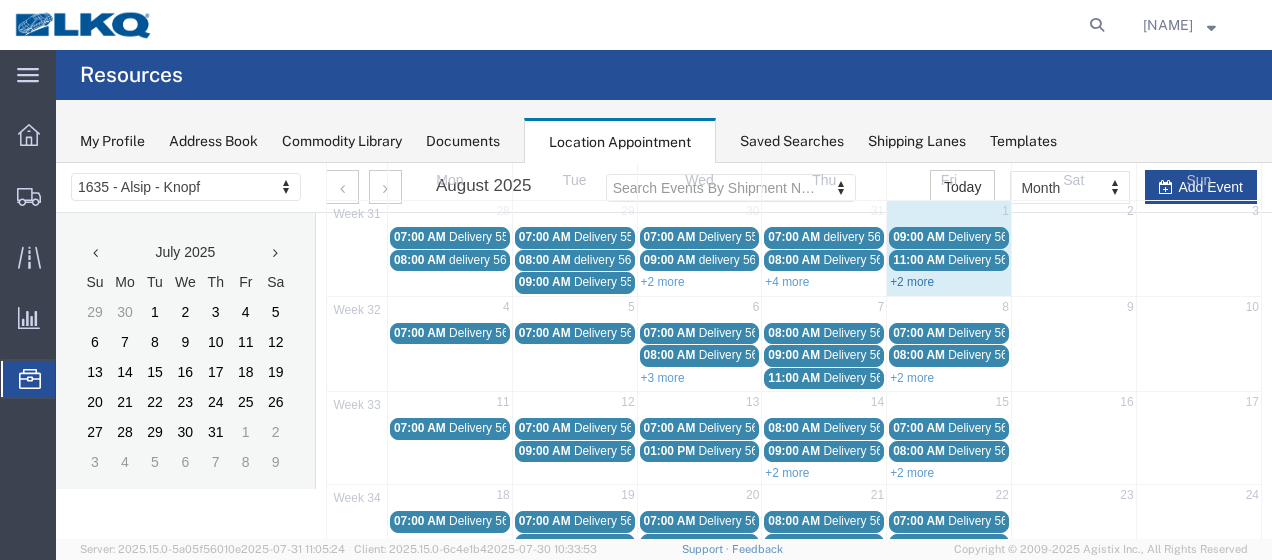 click on "+2 more" at bounding box center [912, 282] 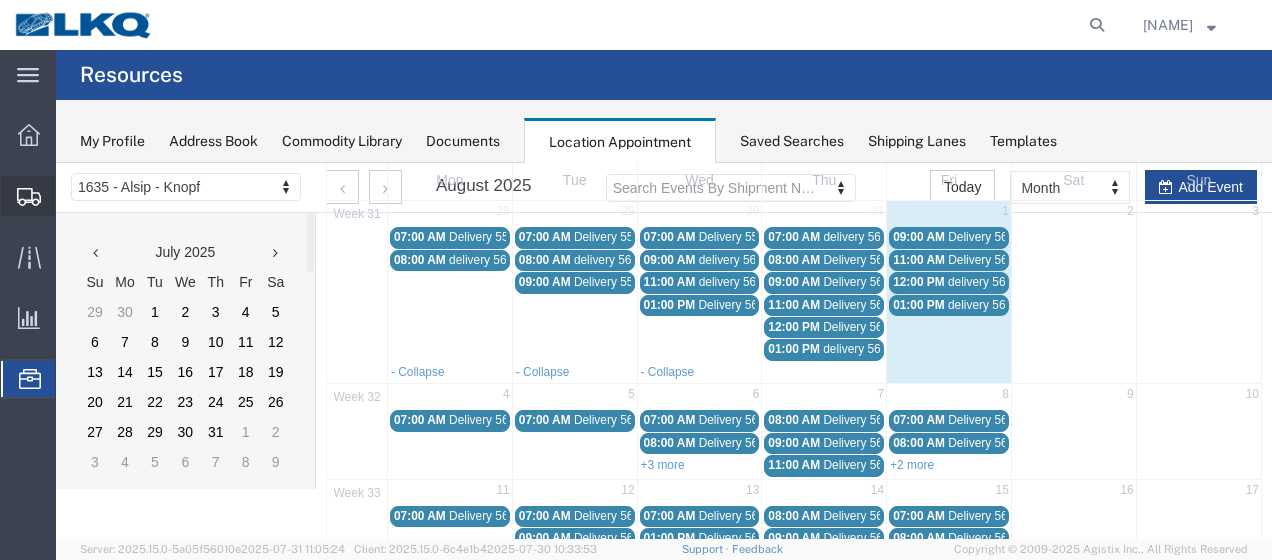 click on "Shipment Manager" 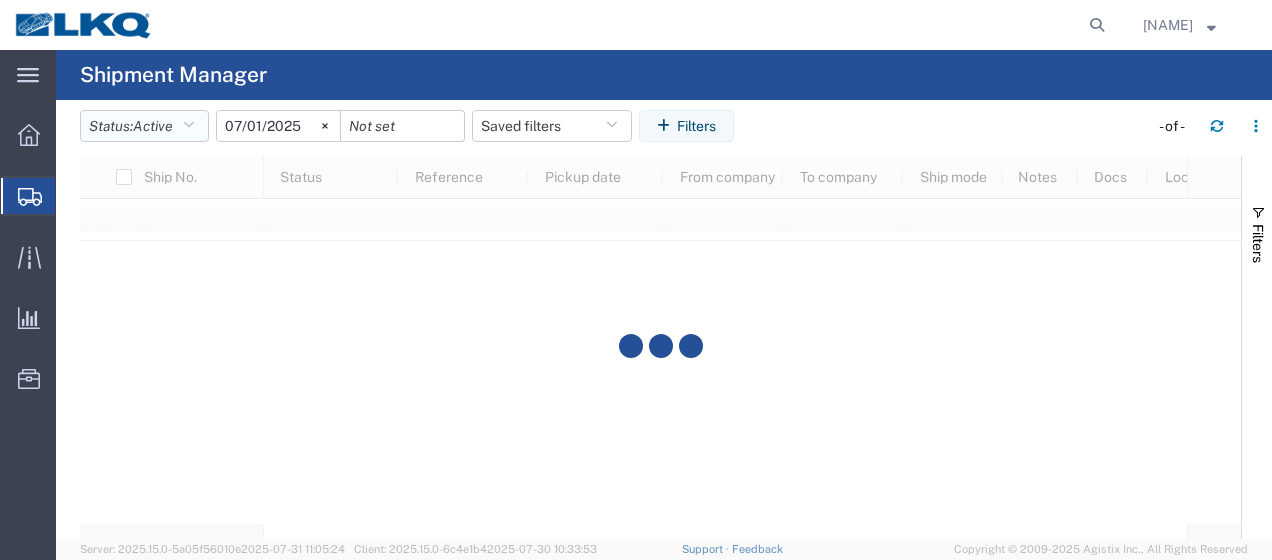click 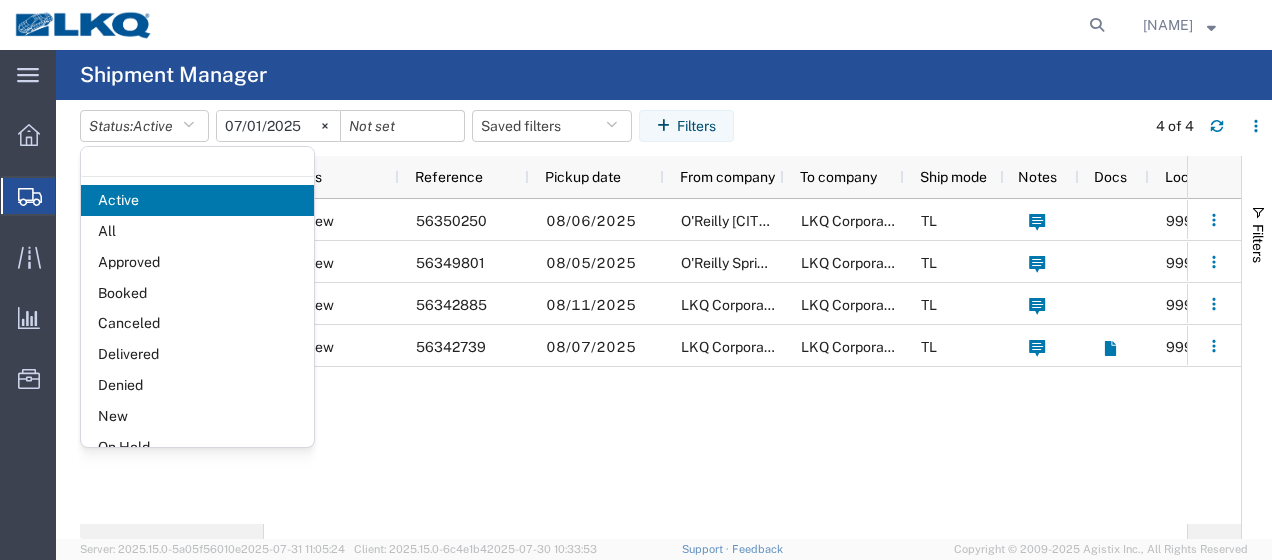 click on "Booked" 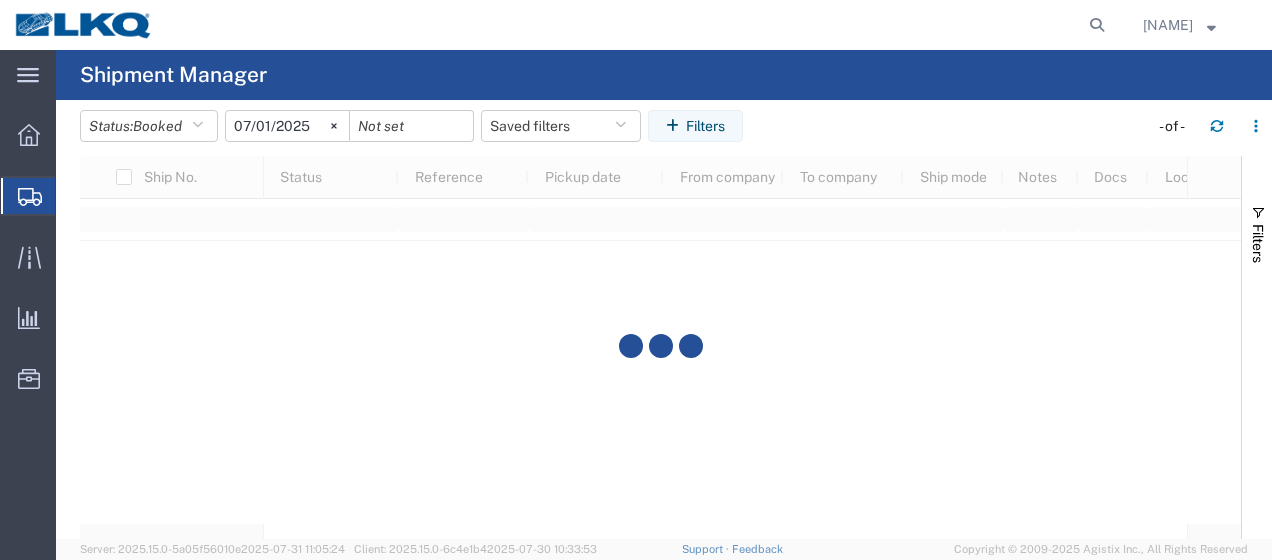 click on "2025-07-01" 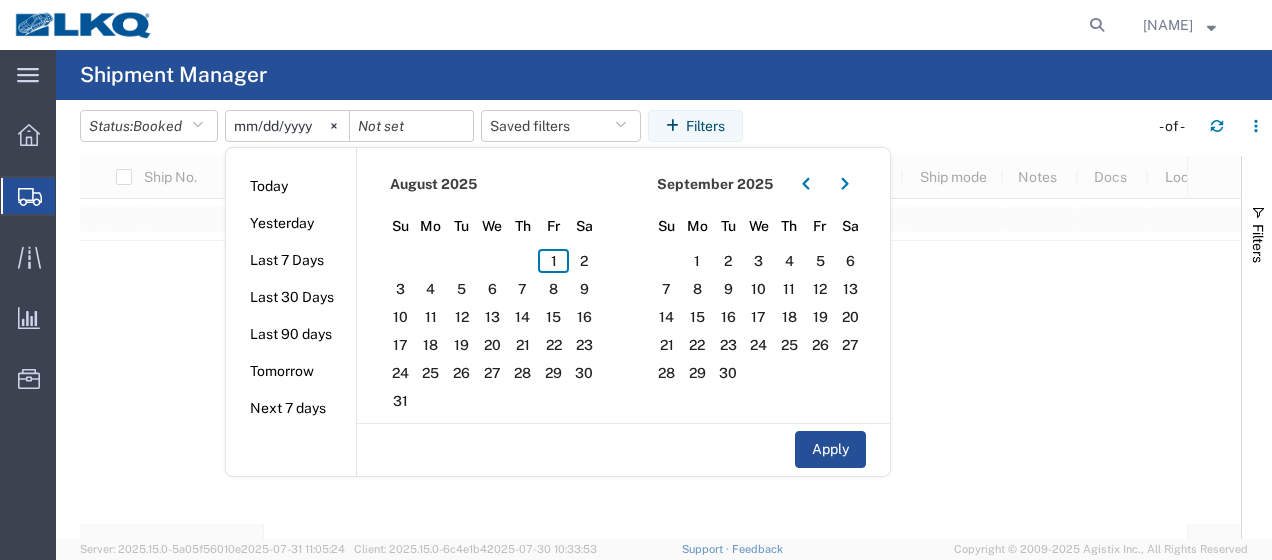 type on "2025-07-01" 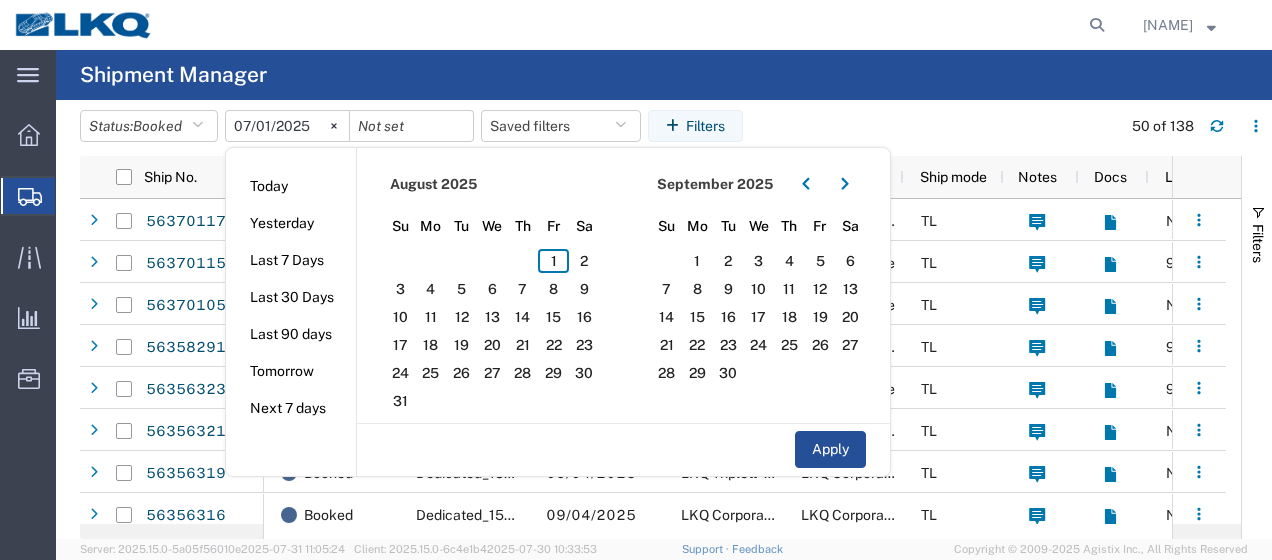 click on "2025-07-01" 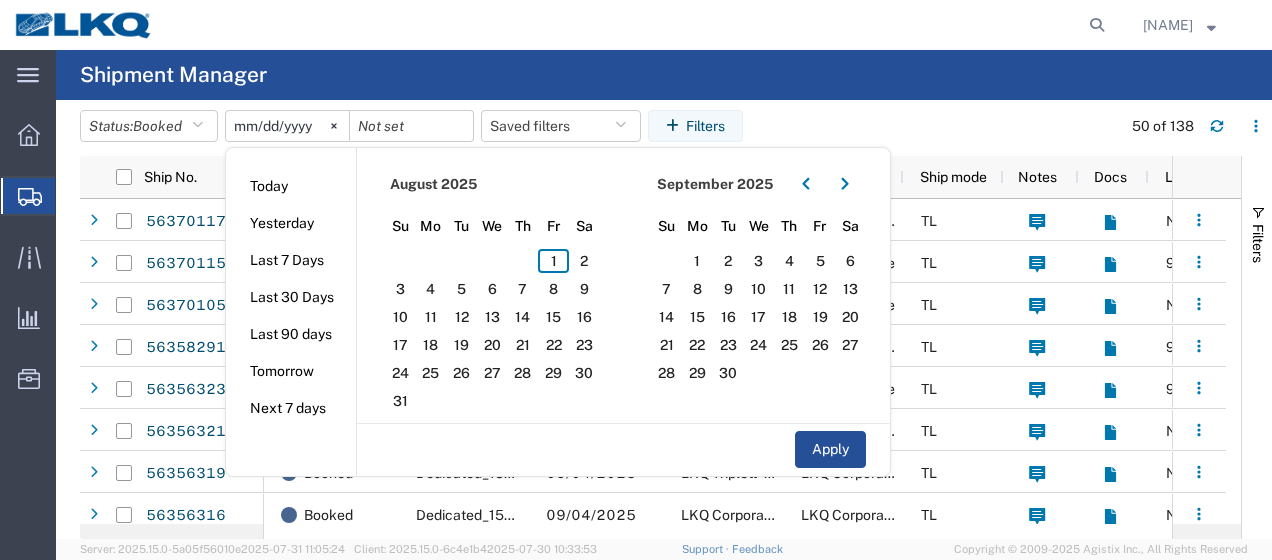 type on "2025-08-01" 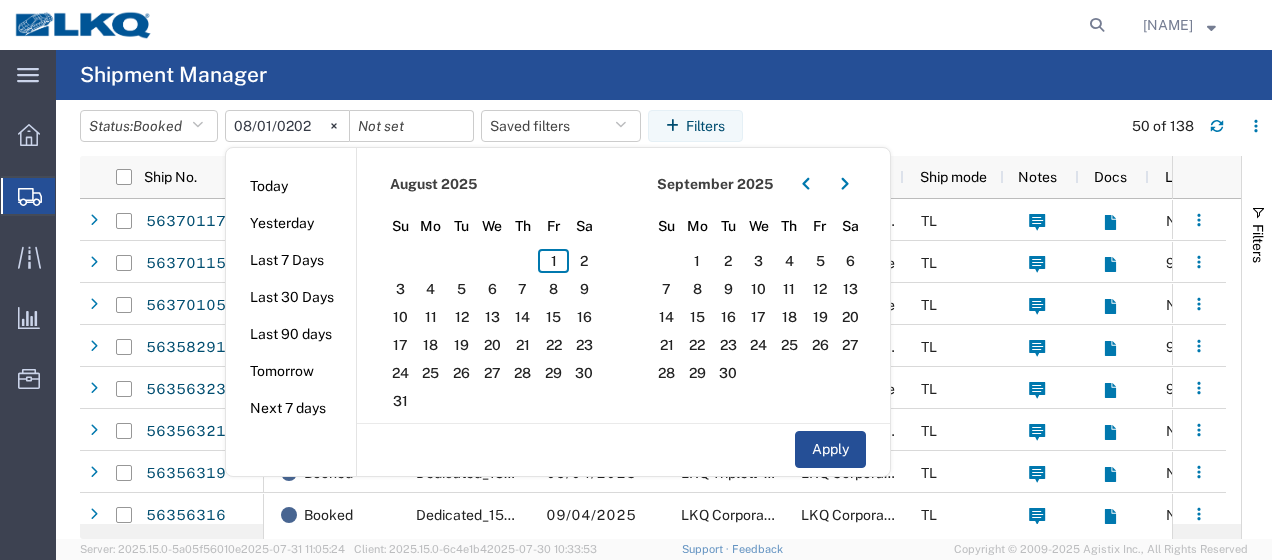 type on "2025-08-01" 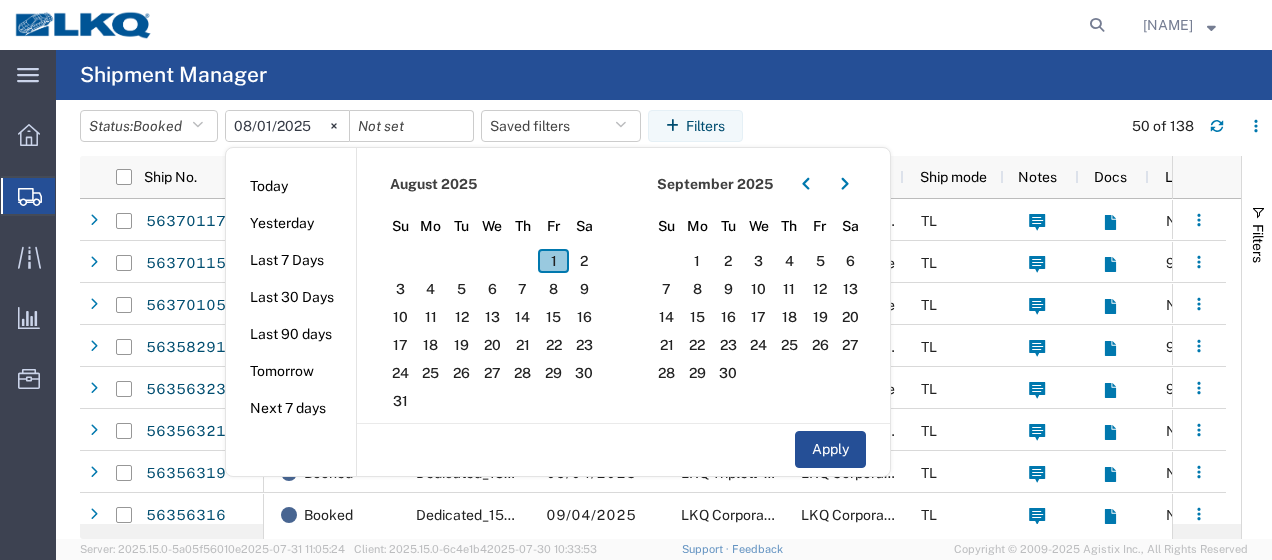 click on "1" 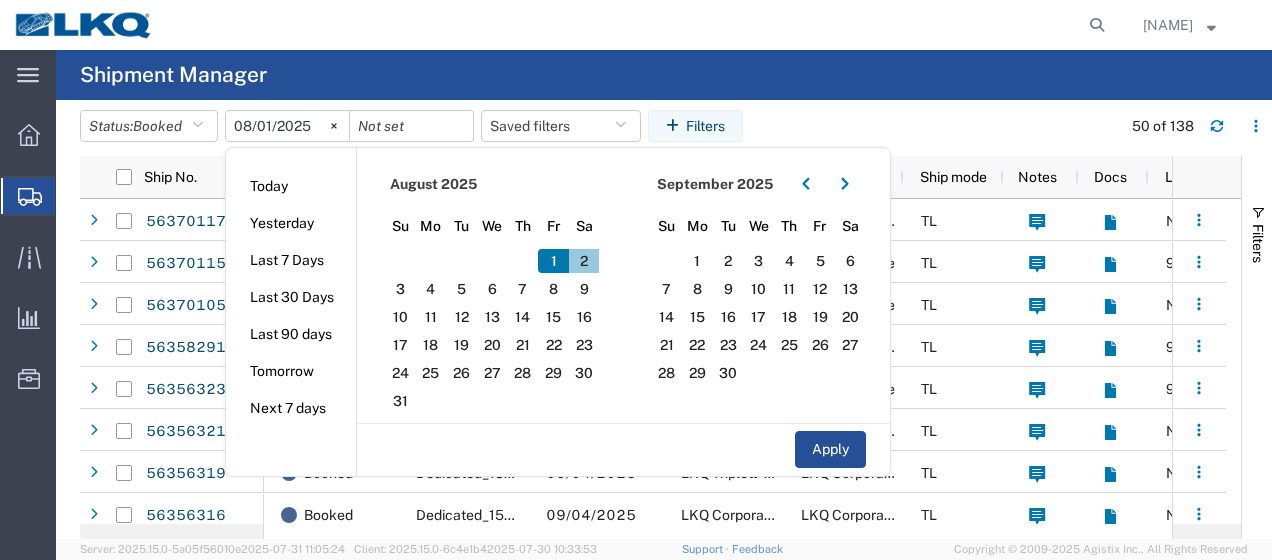 click on "2" 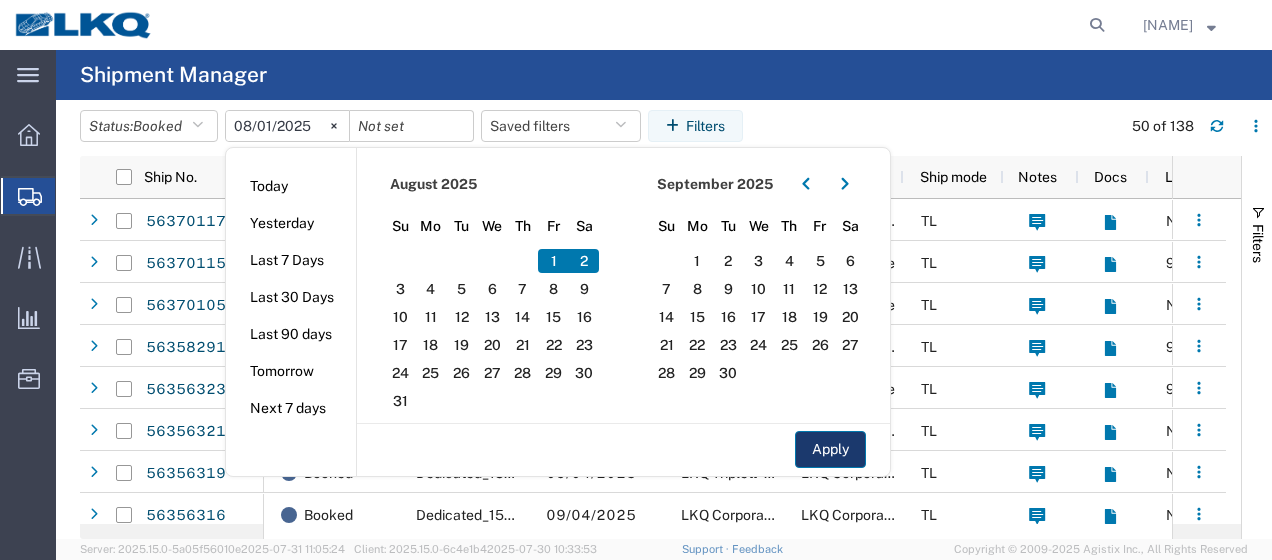 click on "Apply" 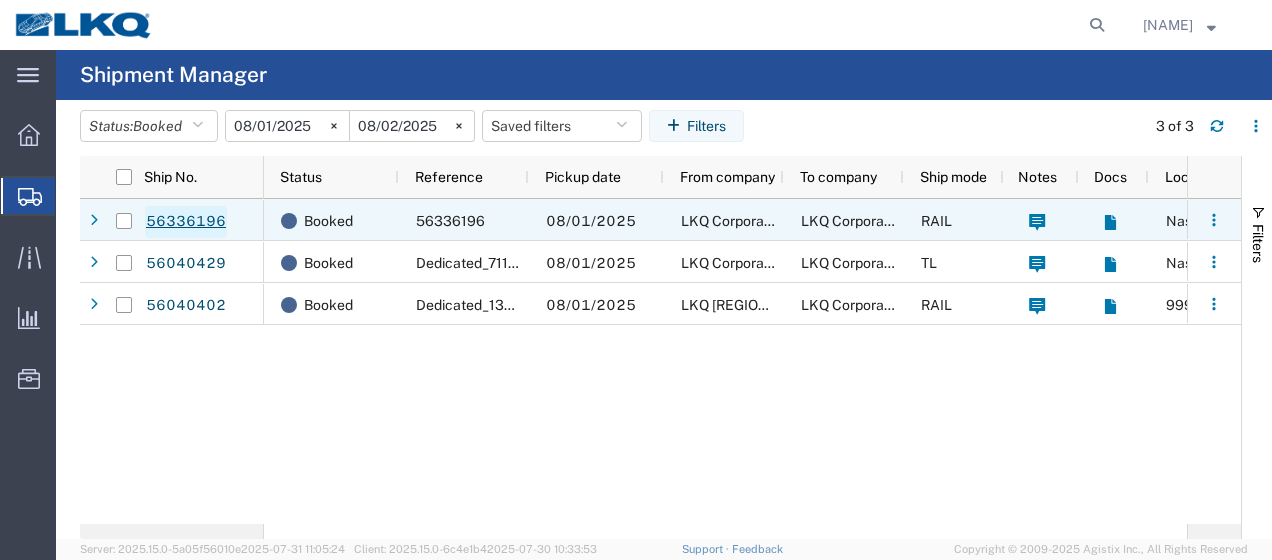 click on "56336196" 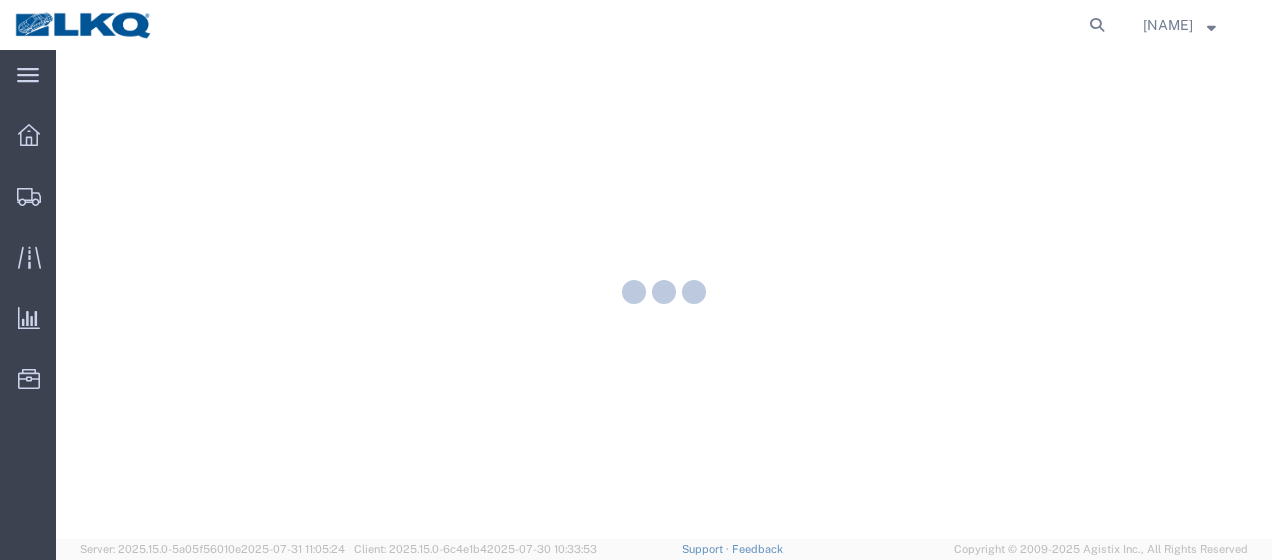 scroll, scrollTop: 0, scrollLeft: 0, axis: both 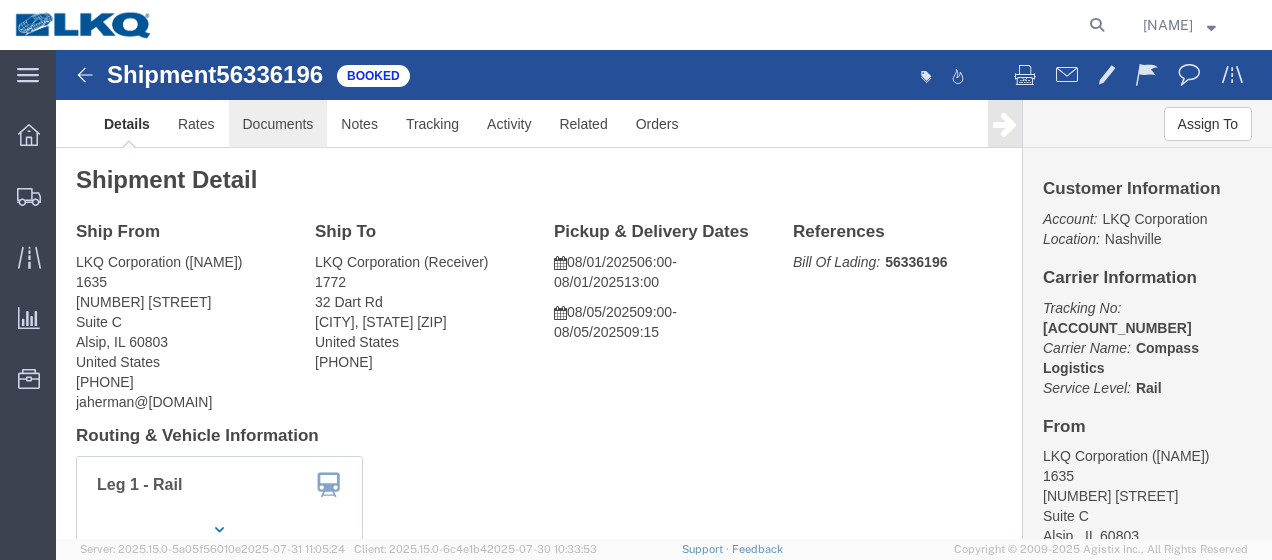 click on "Documents" 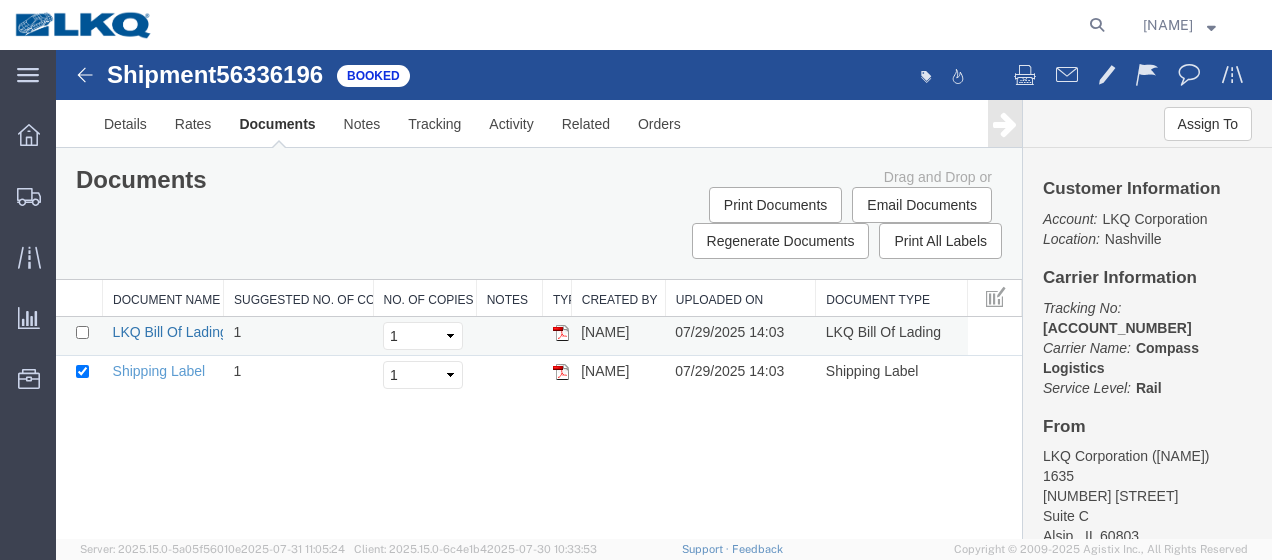 click on "LKQ Bill Of Lading" at bounding box center (170, 332) 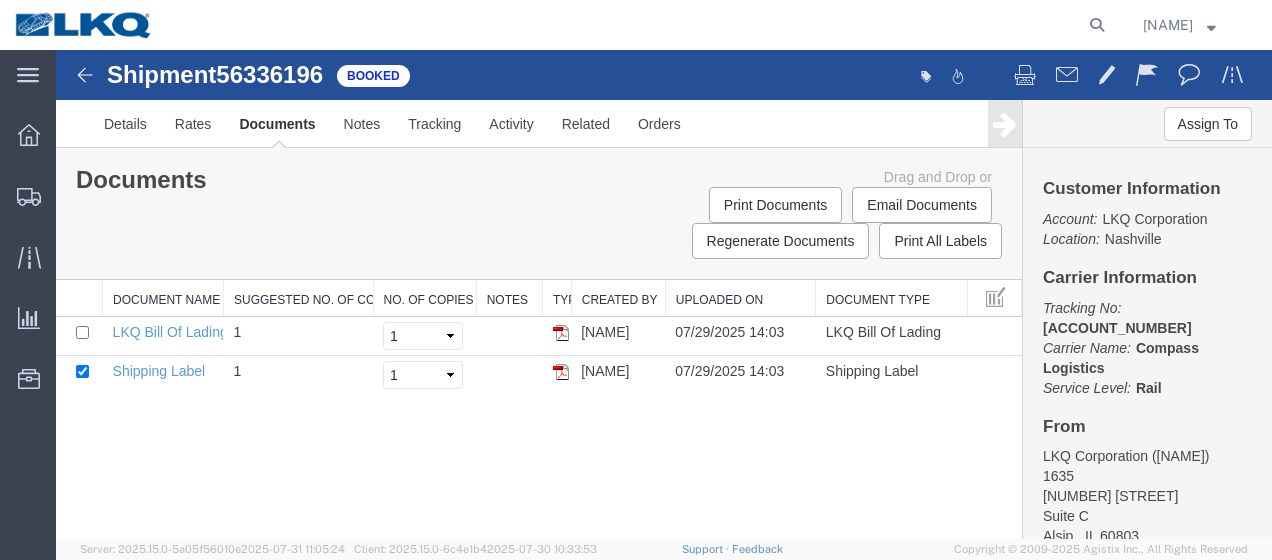 click at bounding box center [85, 75] 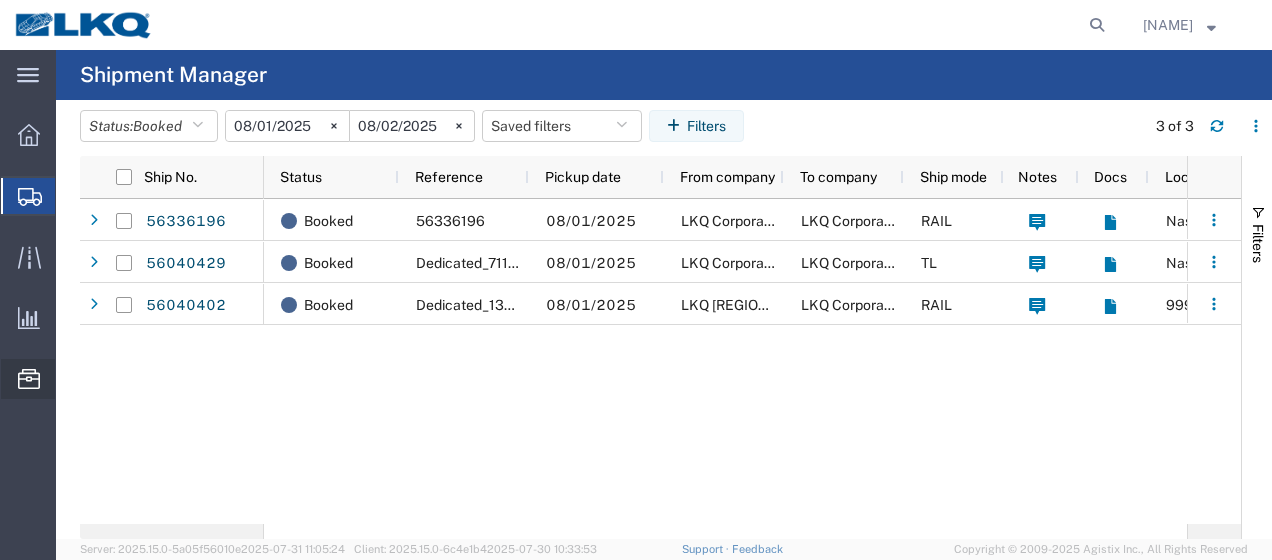click on "Location Appointment" 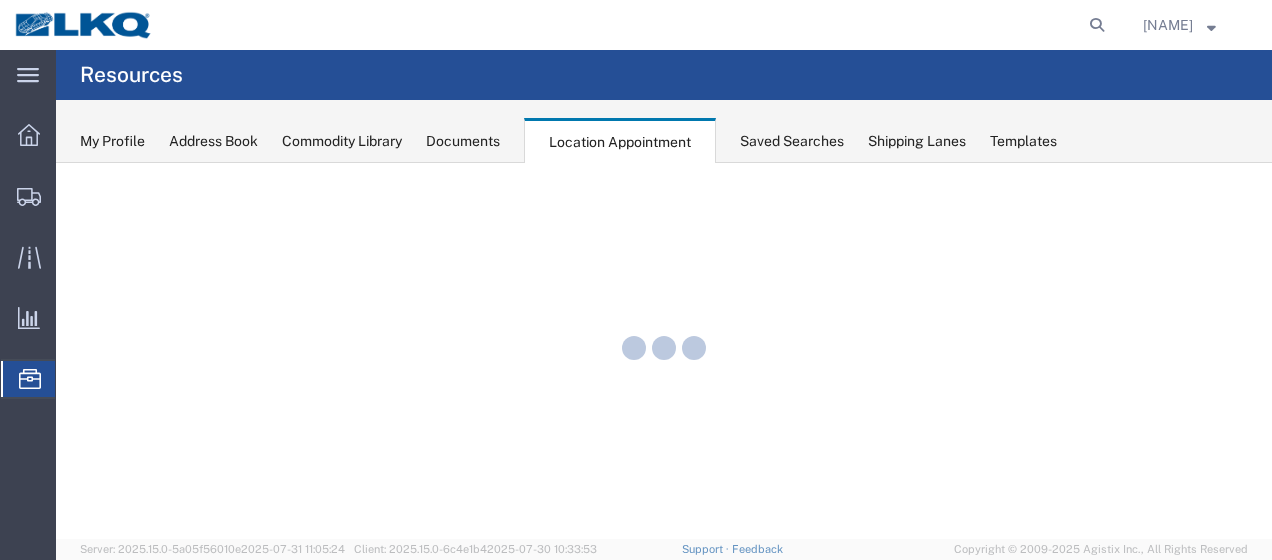 scroll, scrollTop: 0, scrollLeft: 0, axis: both 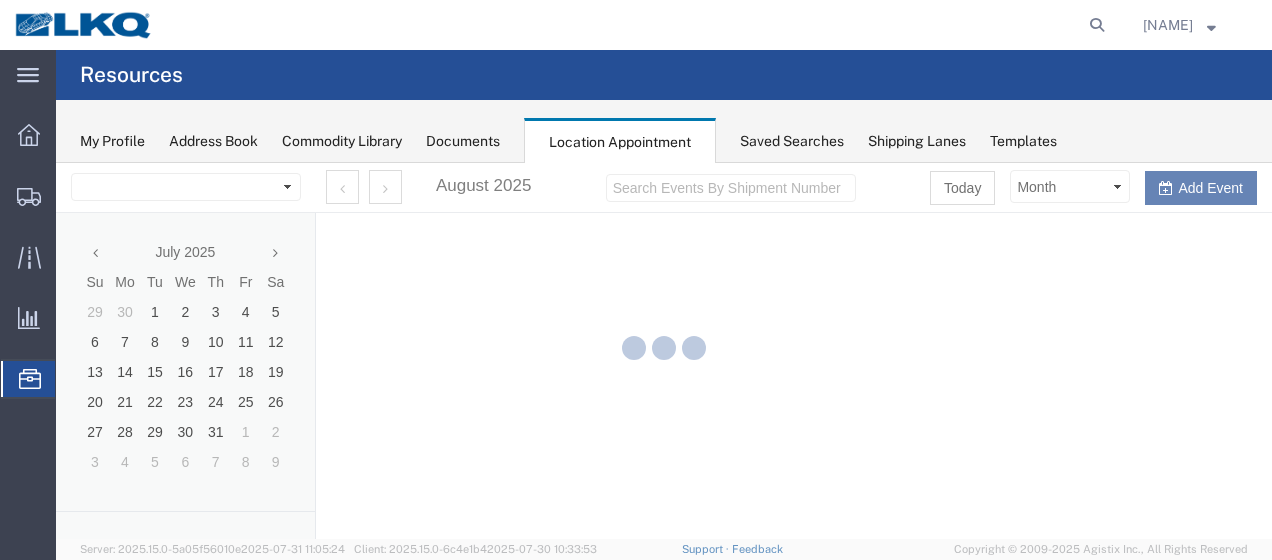 select on "27578" 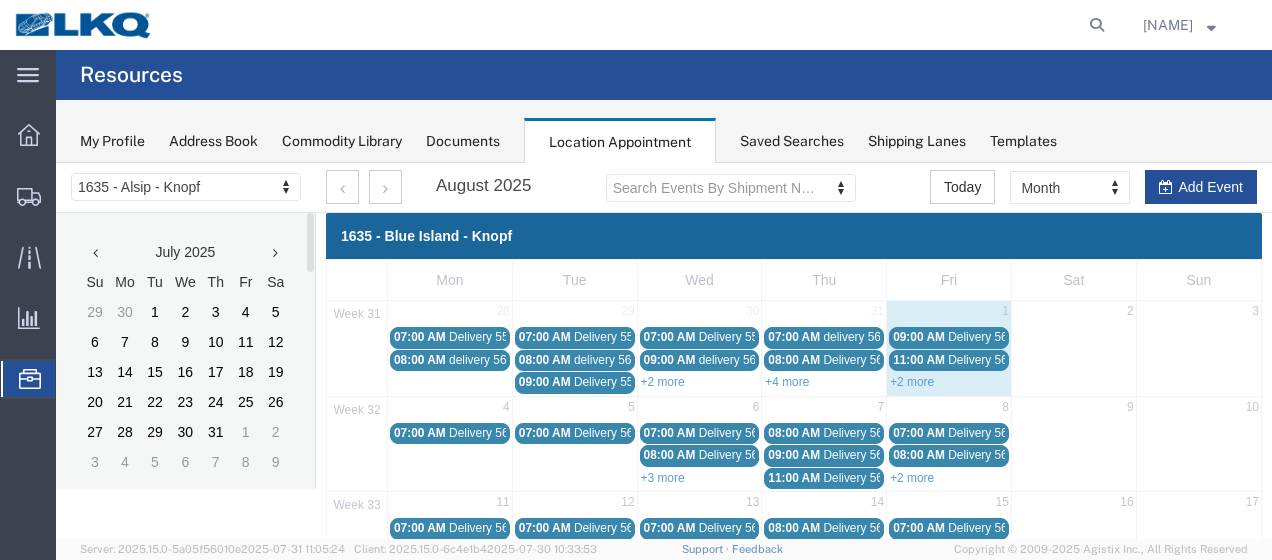 click at bounding box center (276, 252) 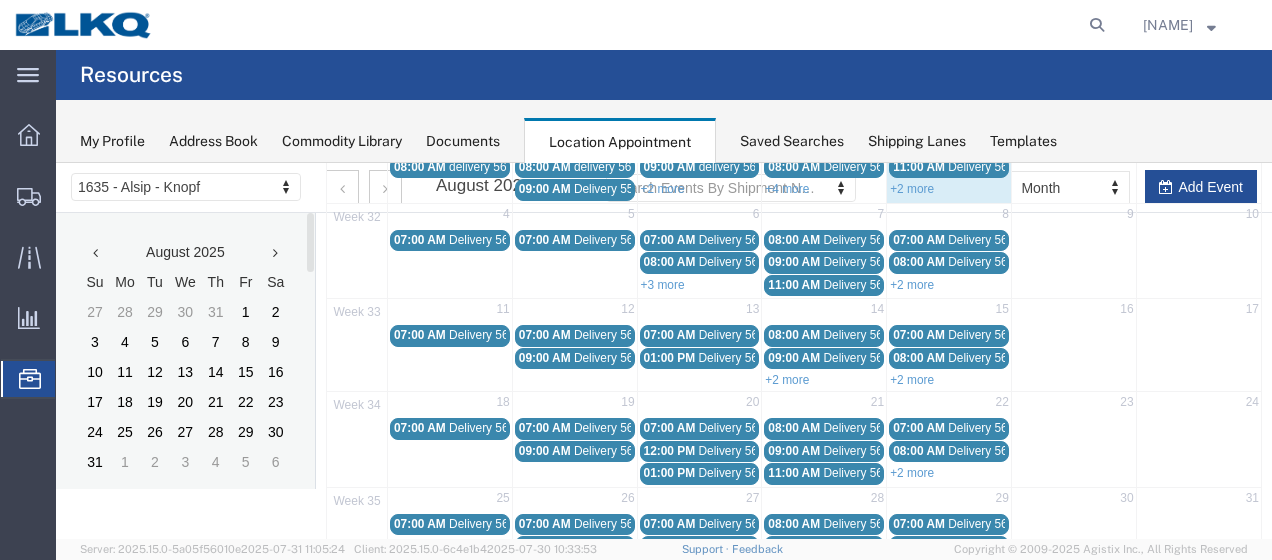 scroll, scrollTop: 0, scrollLeft: 0, axis: both 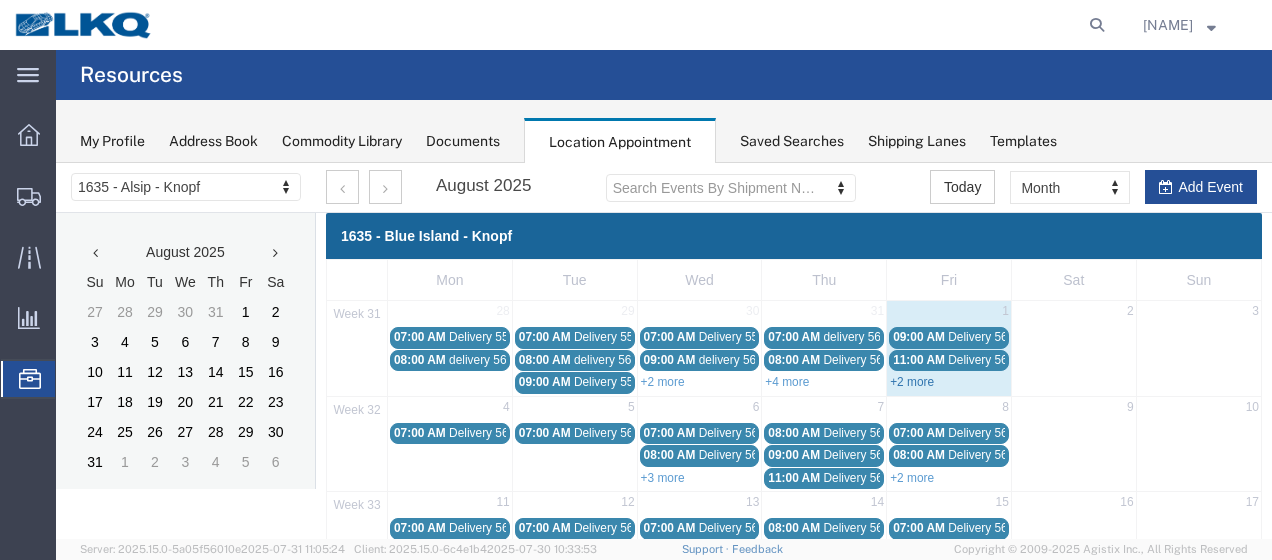 click on "+2 more" at bounding box center [912, 382] 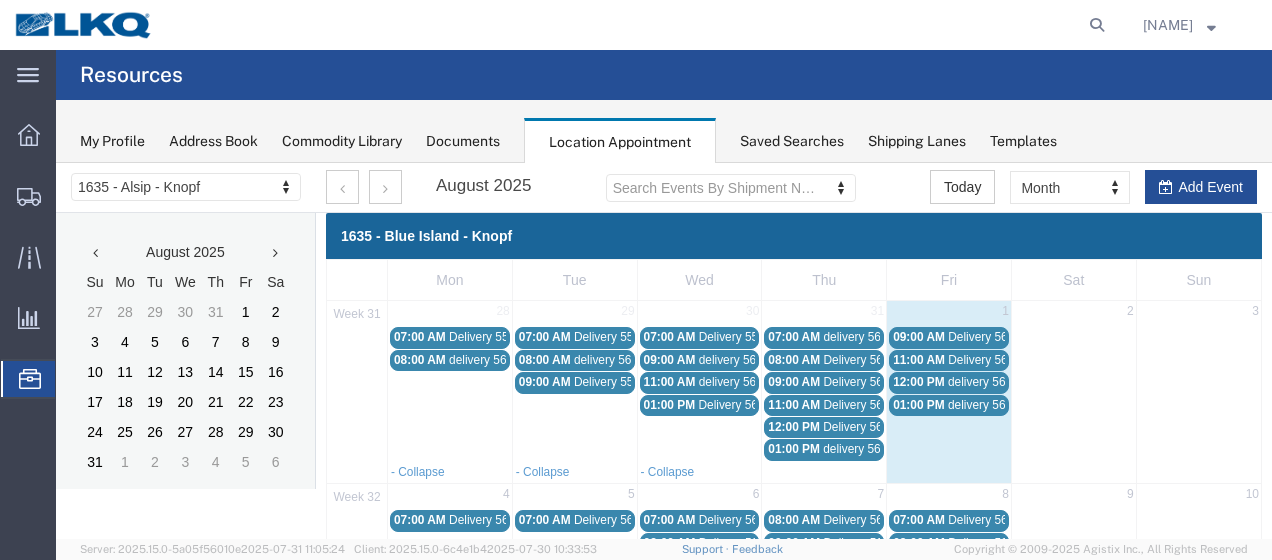 click on "09:00 AM" at bounding box center (919, 337) 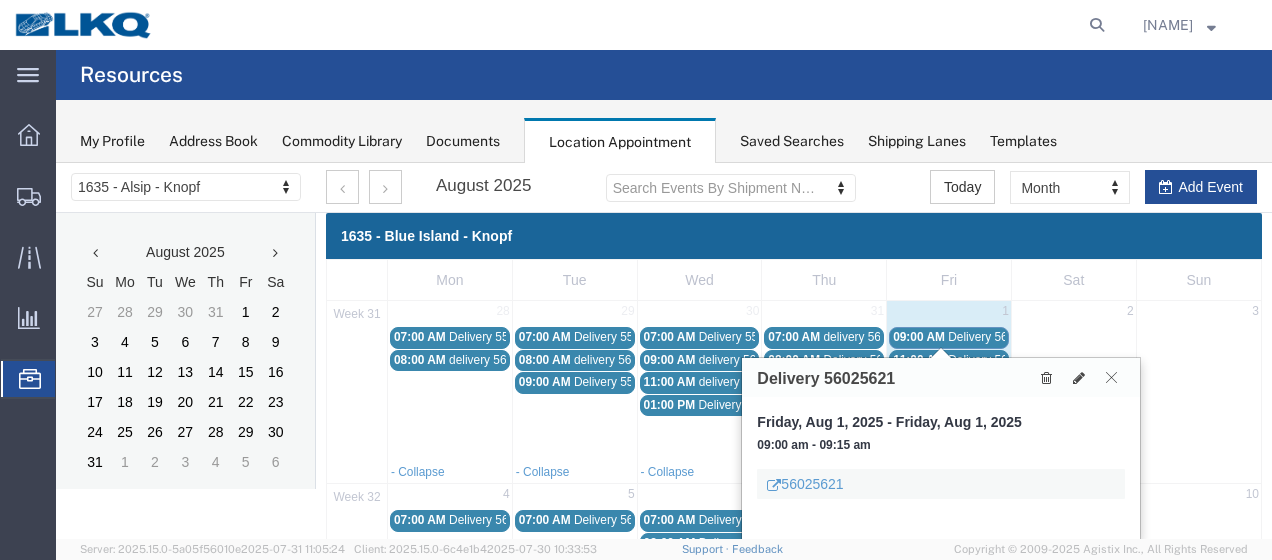 click at bounding box center (1111, 377) 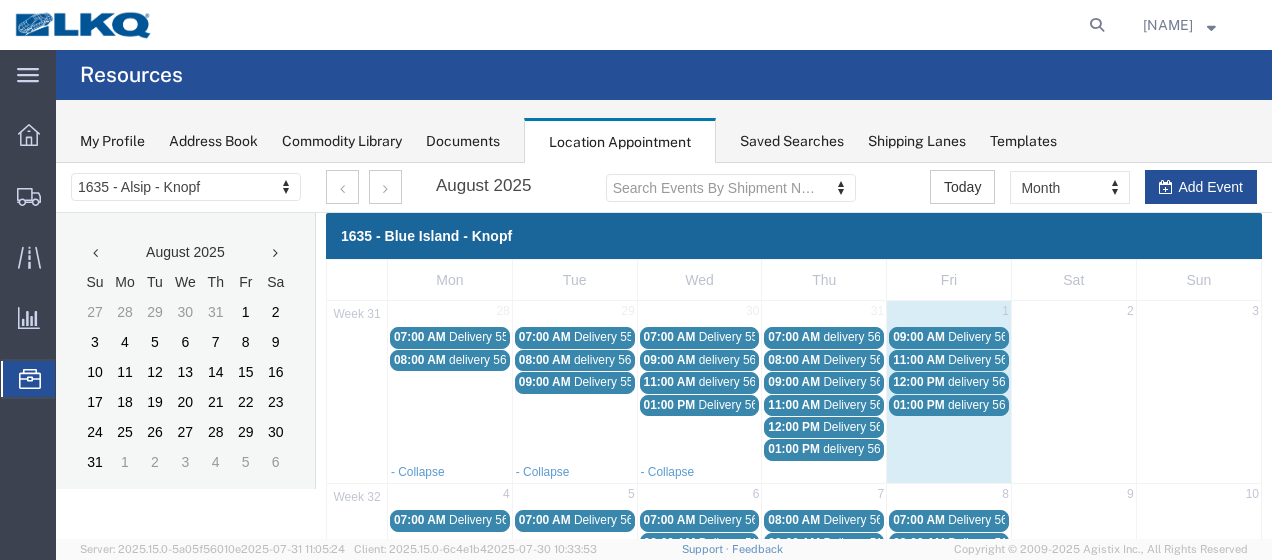 click on "Delivery 56025632" at bounding box center [997, 360] 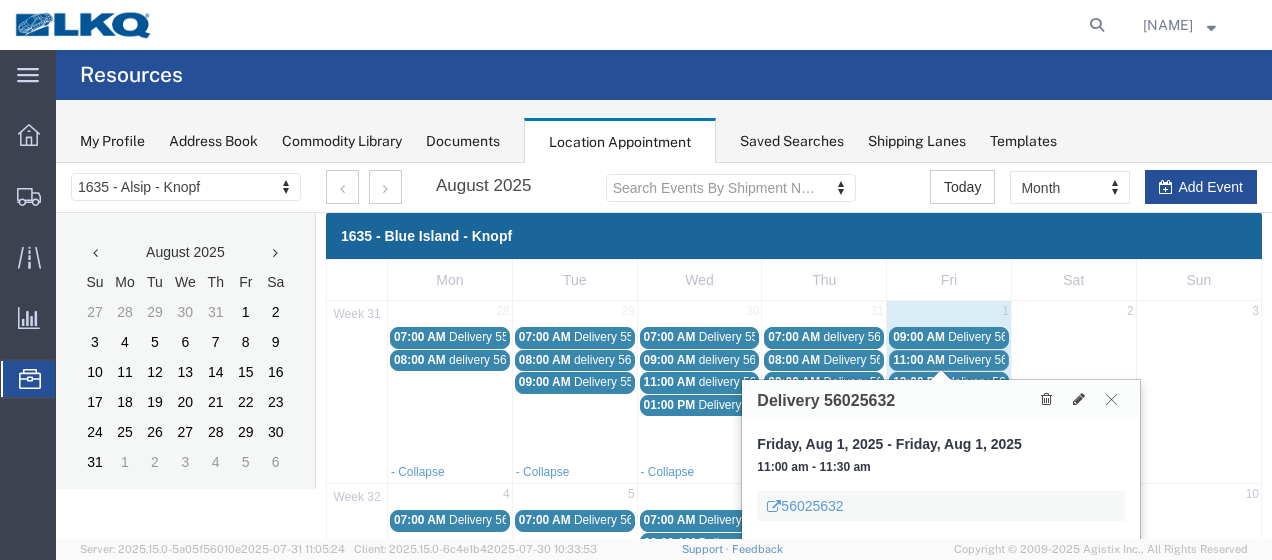 click at bounding box center (1111, 399) 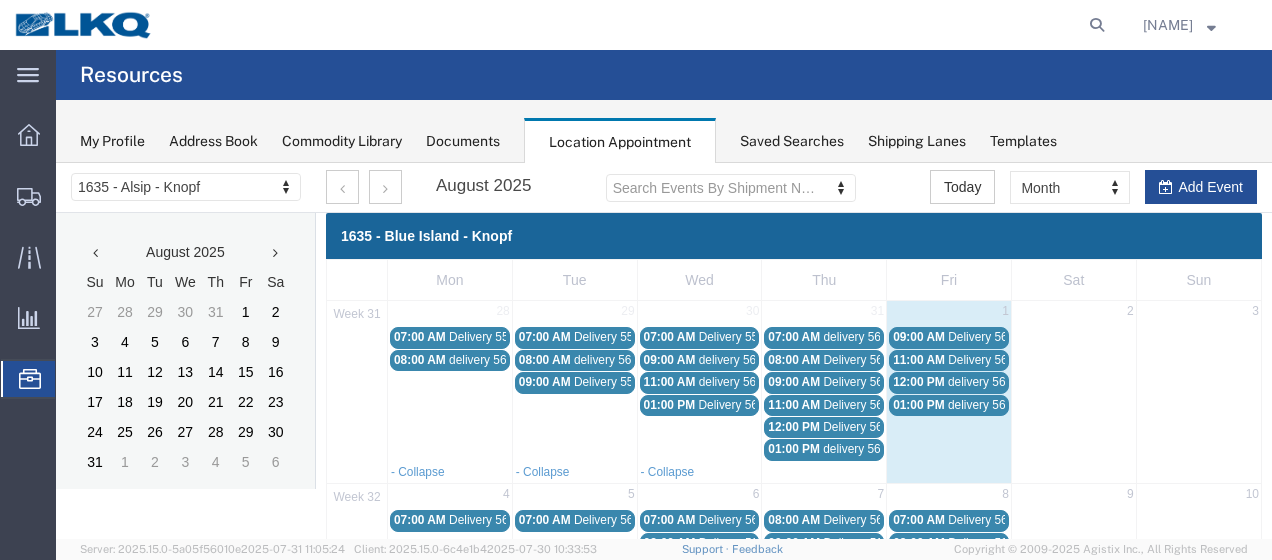 click on "delivery 56335216" at bounding box center (996, 382) 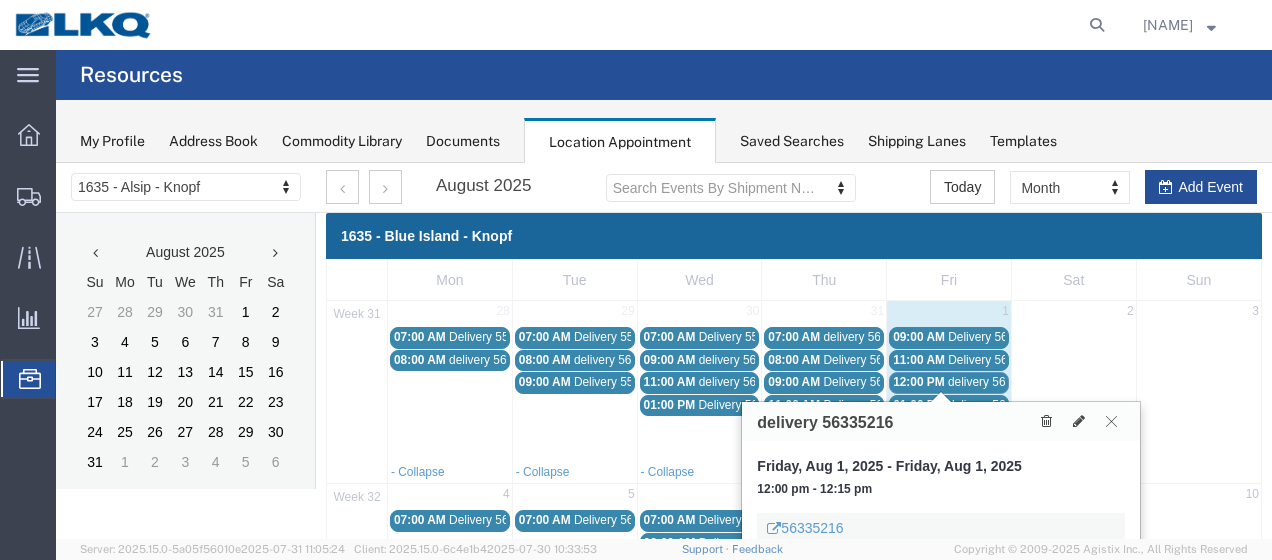 click at bounding box center (1111, 421) 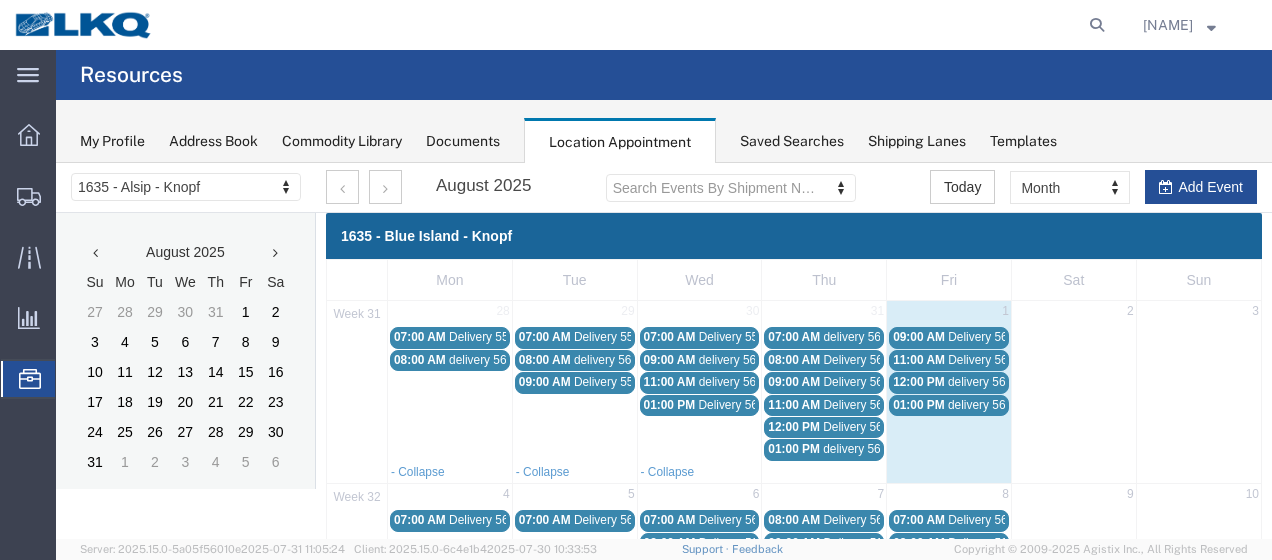 click on "delivery 56346860" at bounding box center [996, 405] 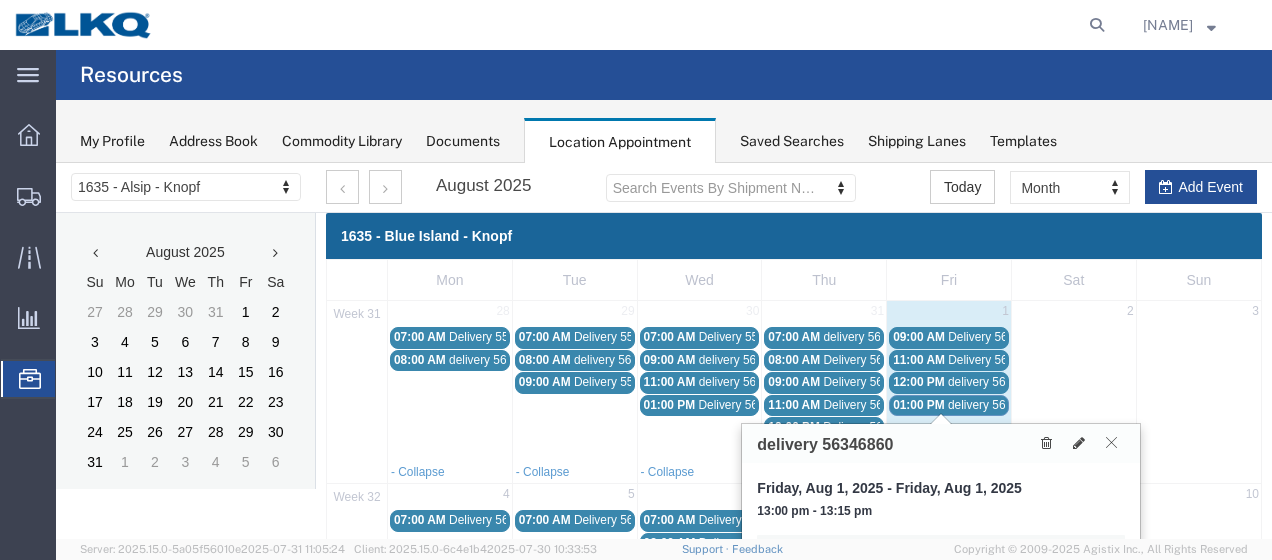 click at bounding box center (1111, 442) 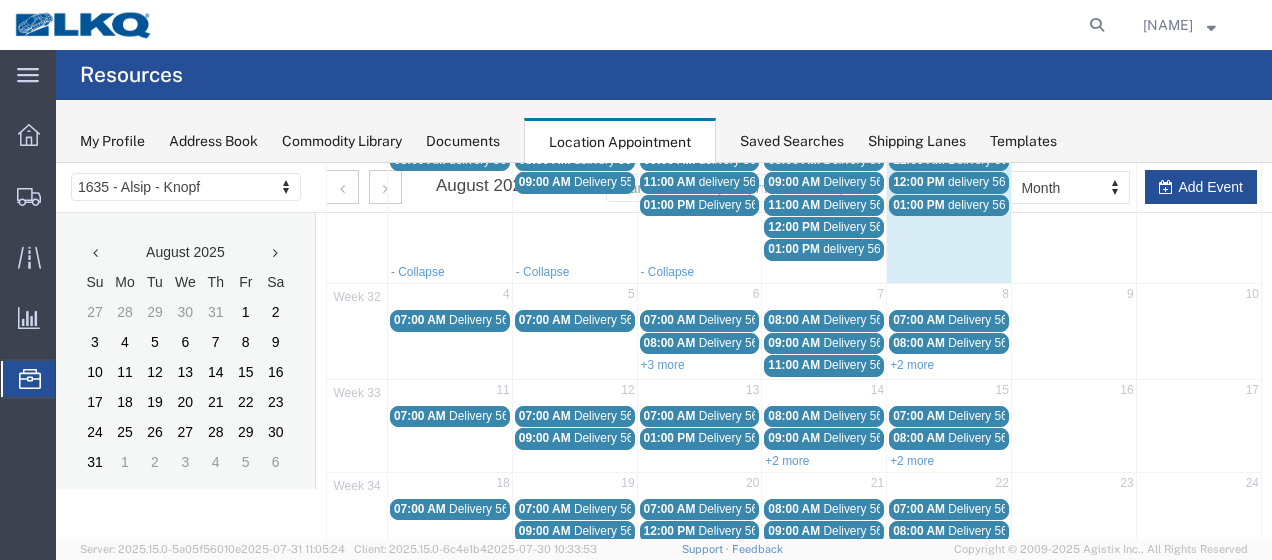 scroll, scrollTop: 0, scrollLeft: 0, axis: both 